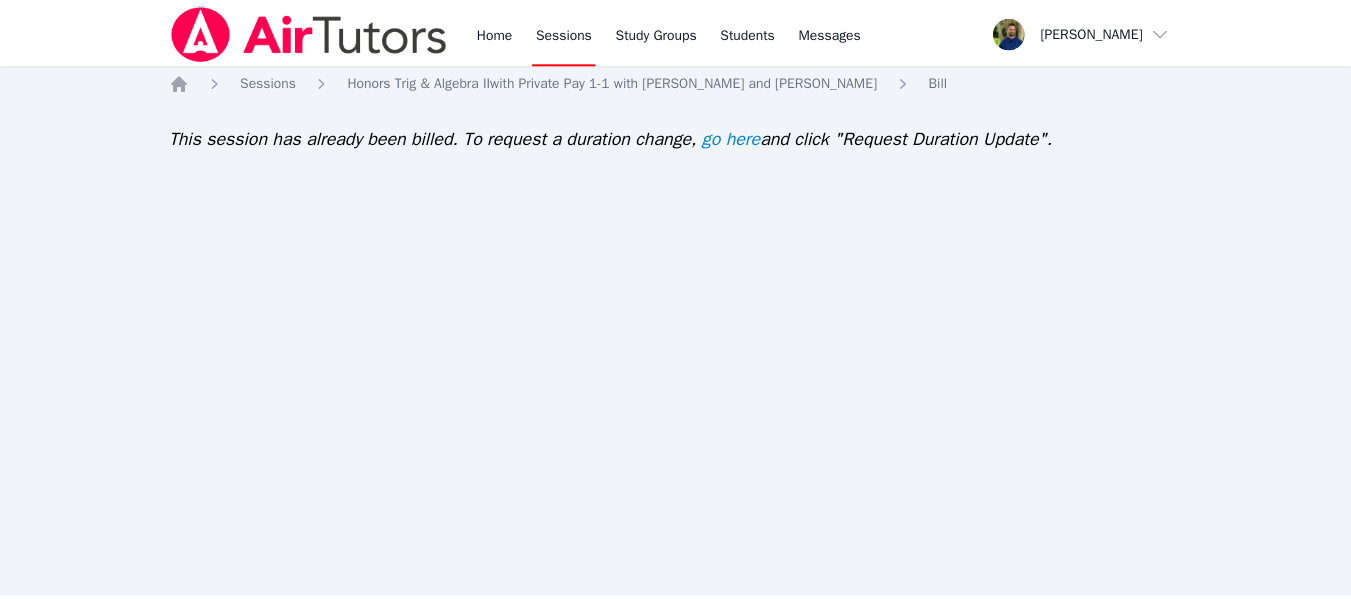 scroll, scrollTop: 0, scrollLeft: 0, axis: both 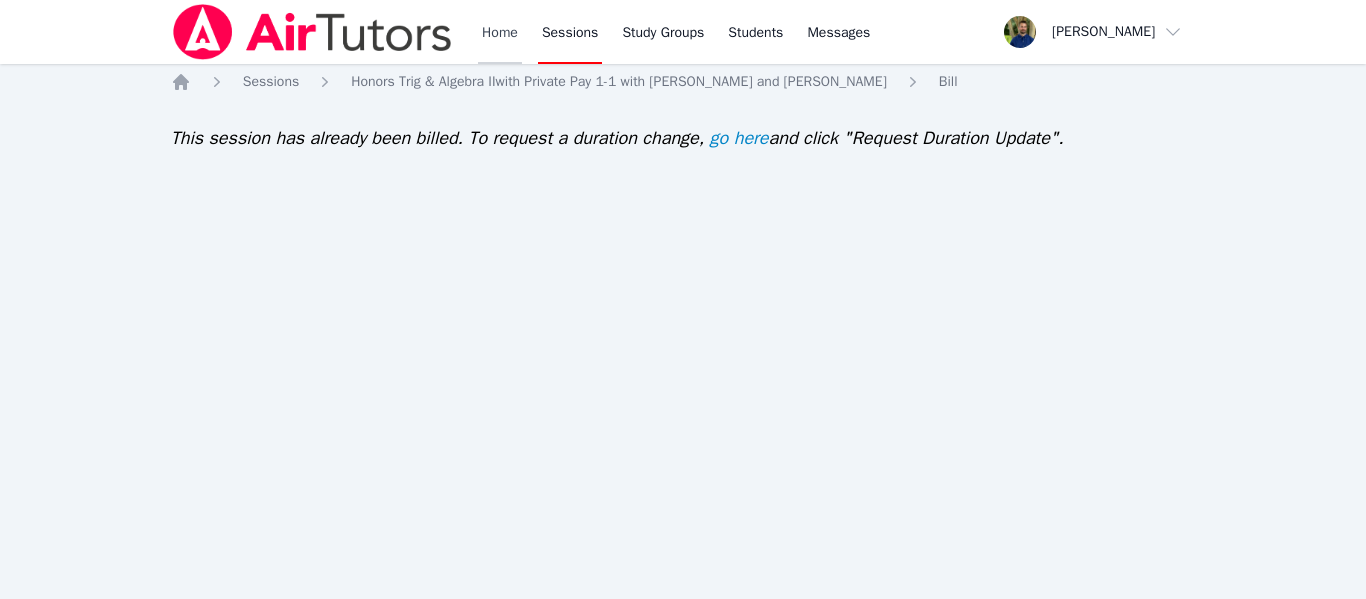 click on "Home" at bounding box center [500, 32] 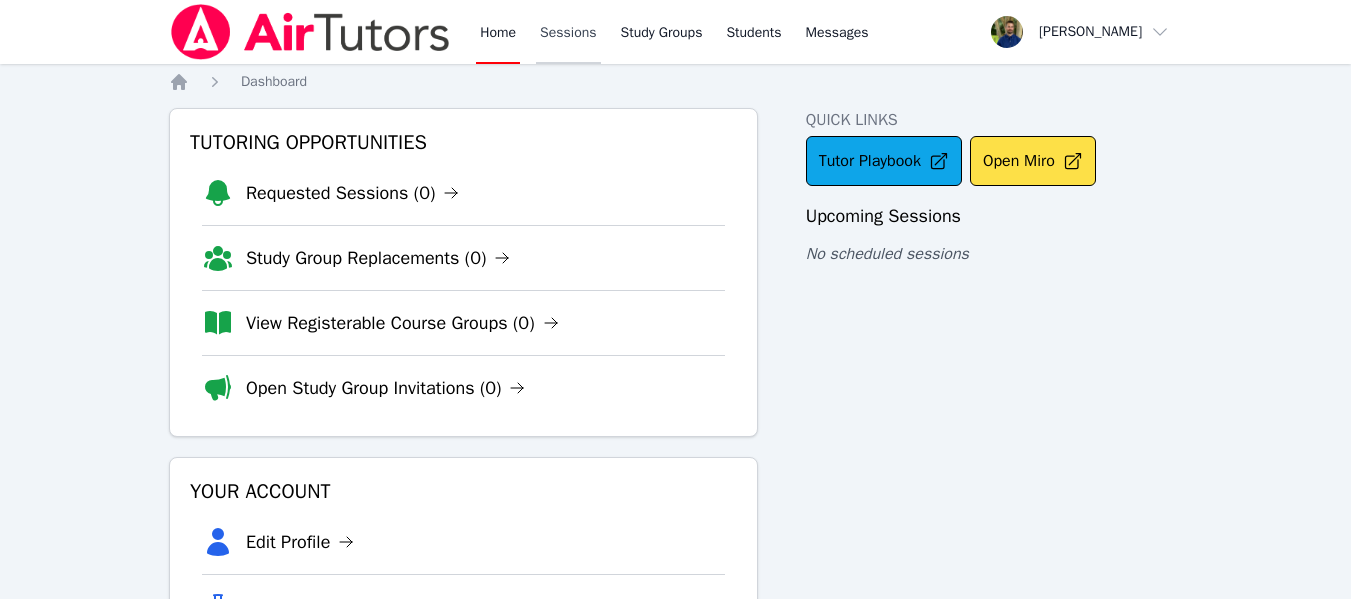 click on "Sessions" at bounding box center [568, 32] 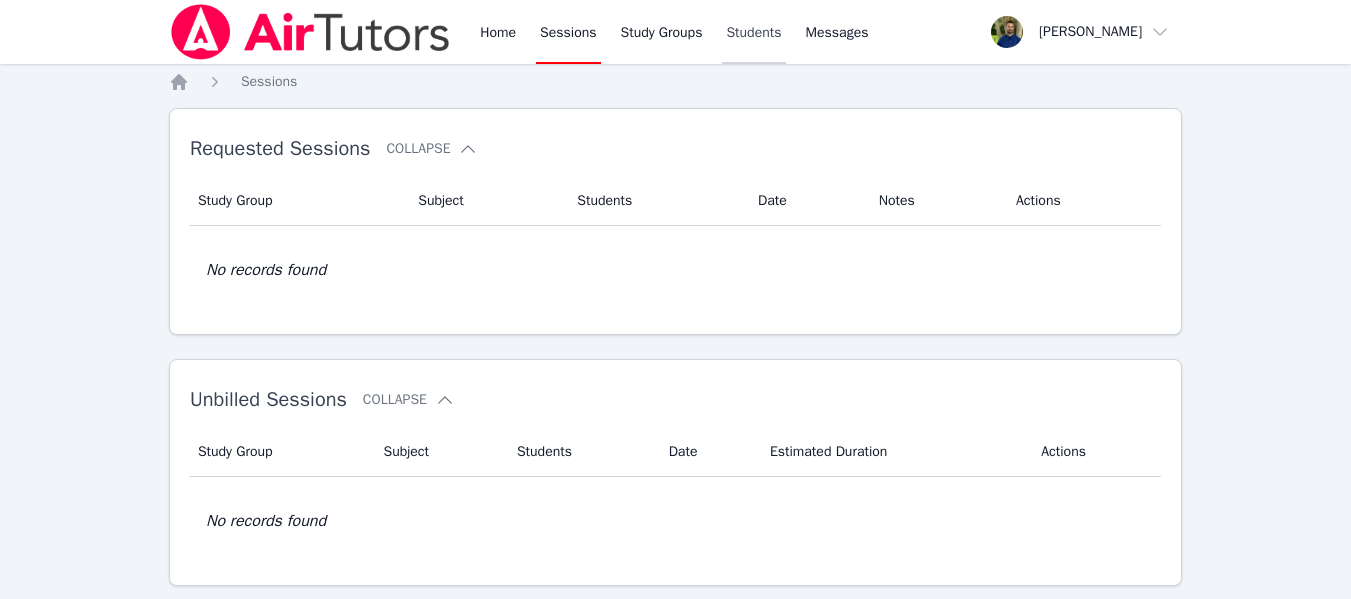 click on "Students" at bounding box center [753, 32] 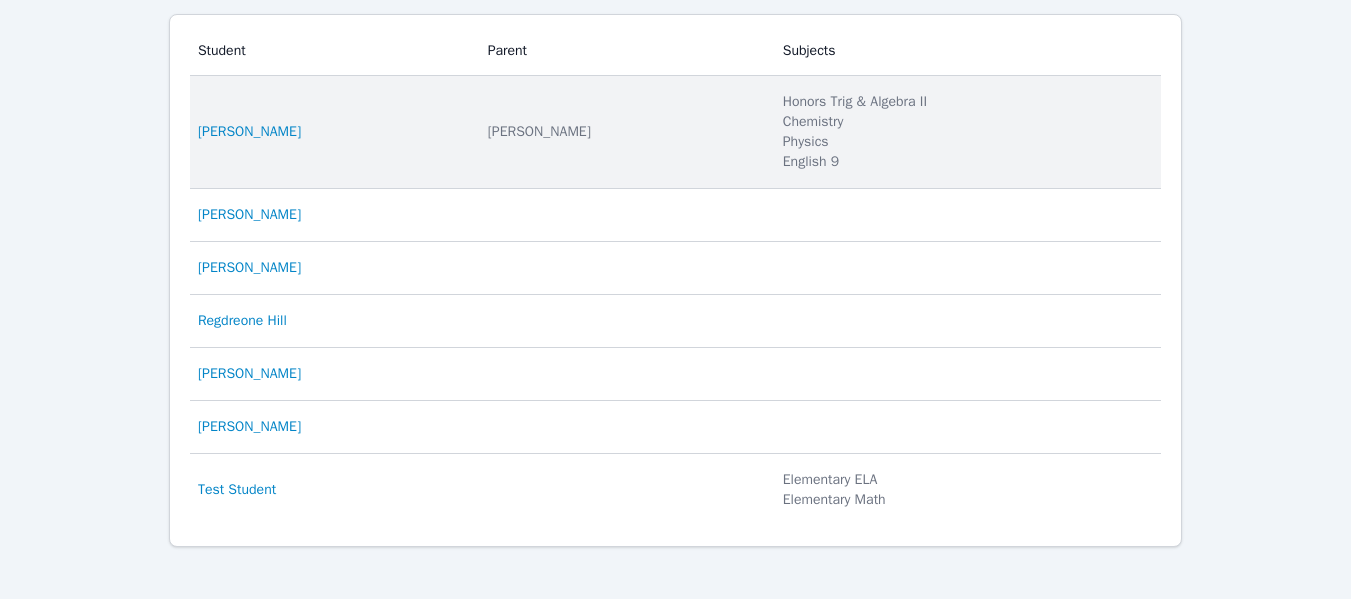 scroll, scrollTop: 207, scrollLeft: 0, axis: vertical 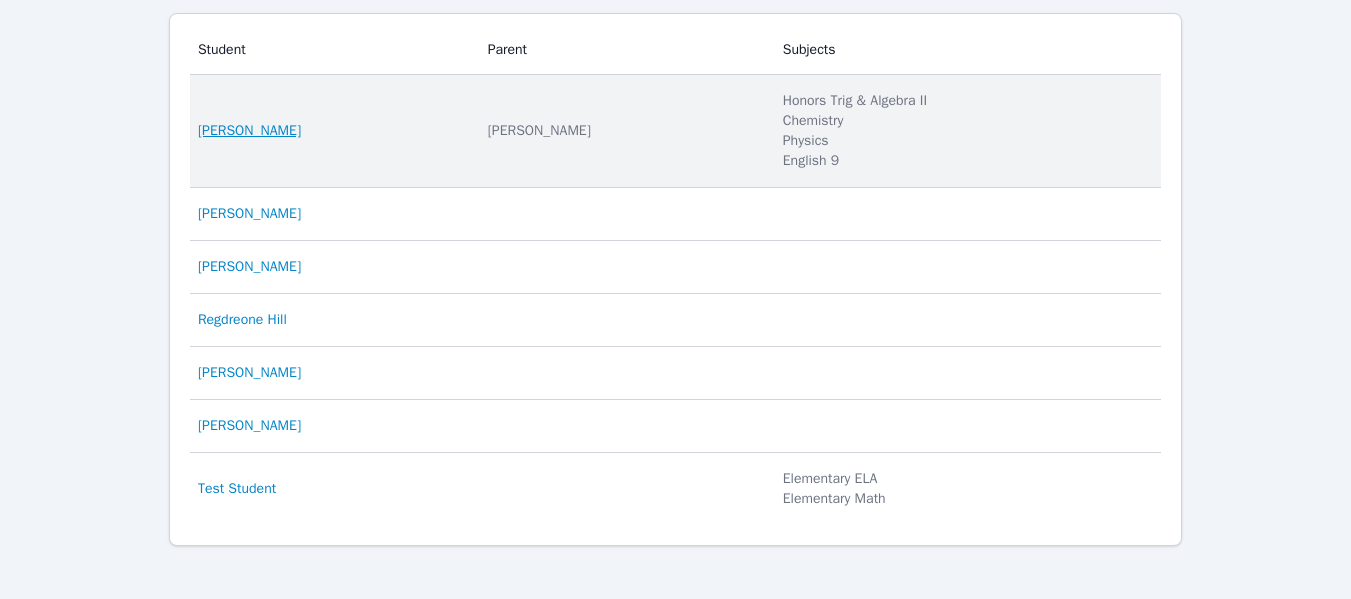 click on "[PERSON_NAME]" at bounding box center (249, 131) 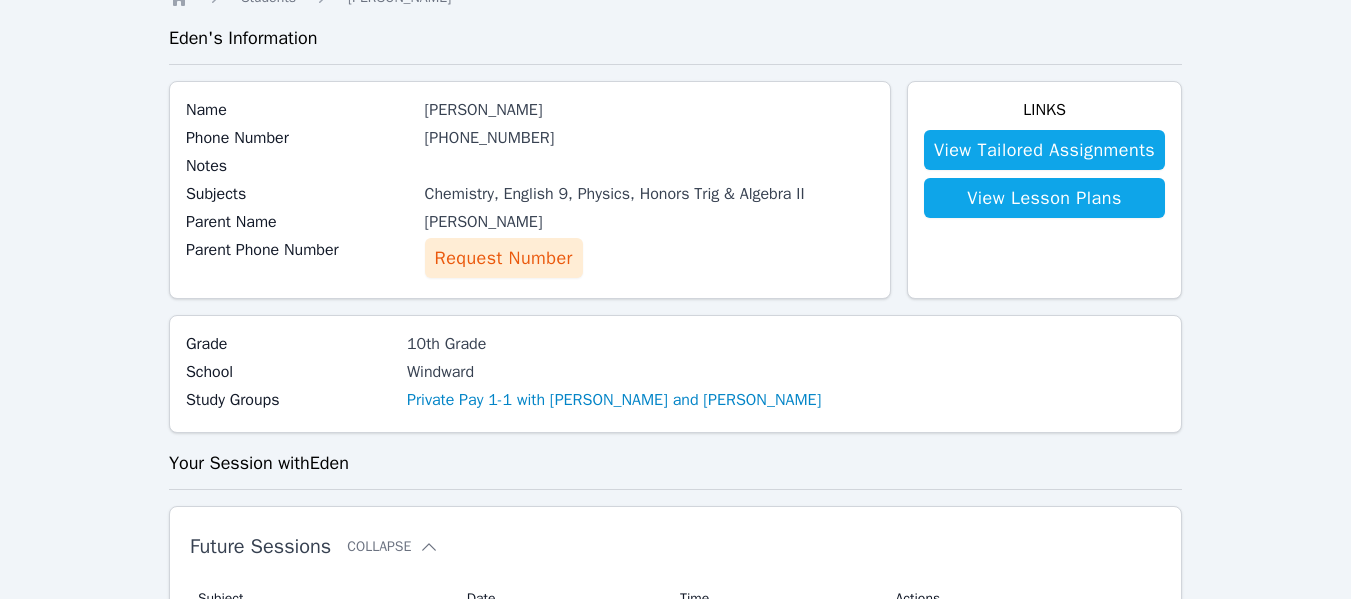 scroll, scrollTop: 85, scrollLeft: 0, axis: vertical 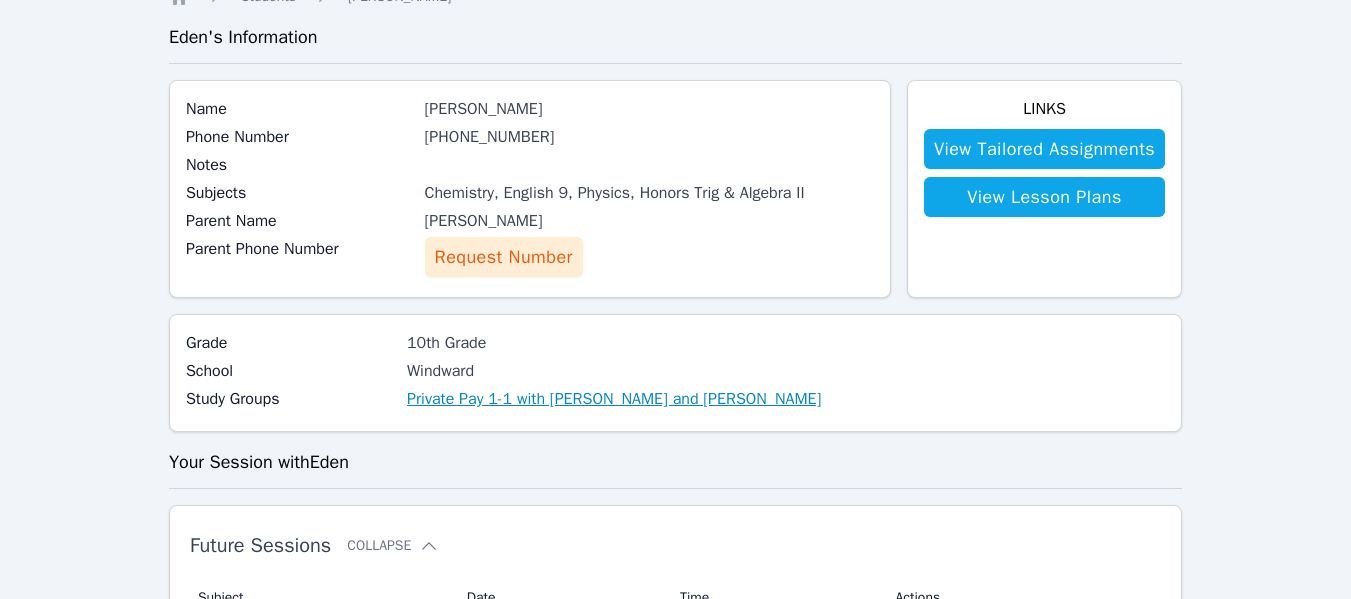 click on "Private Pay 1-1 with Eden Rothenberg and Zachary Allen" at bounding box center [614, 399] 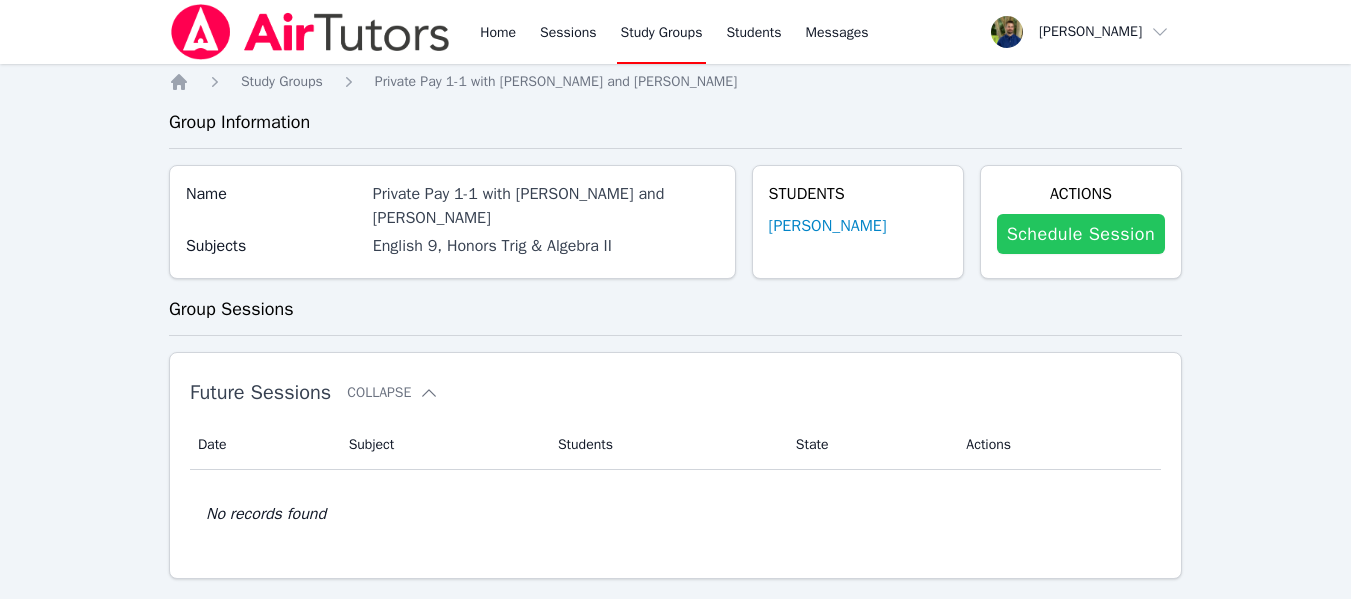 click on "Schedule Session" at bounding box center [1081, 234] 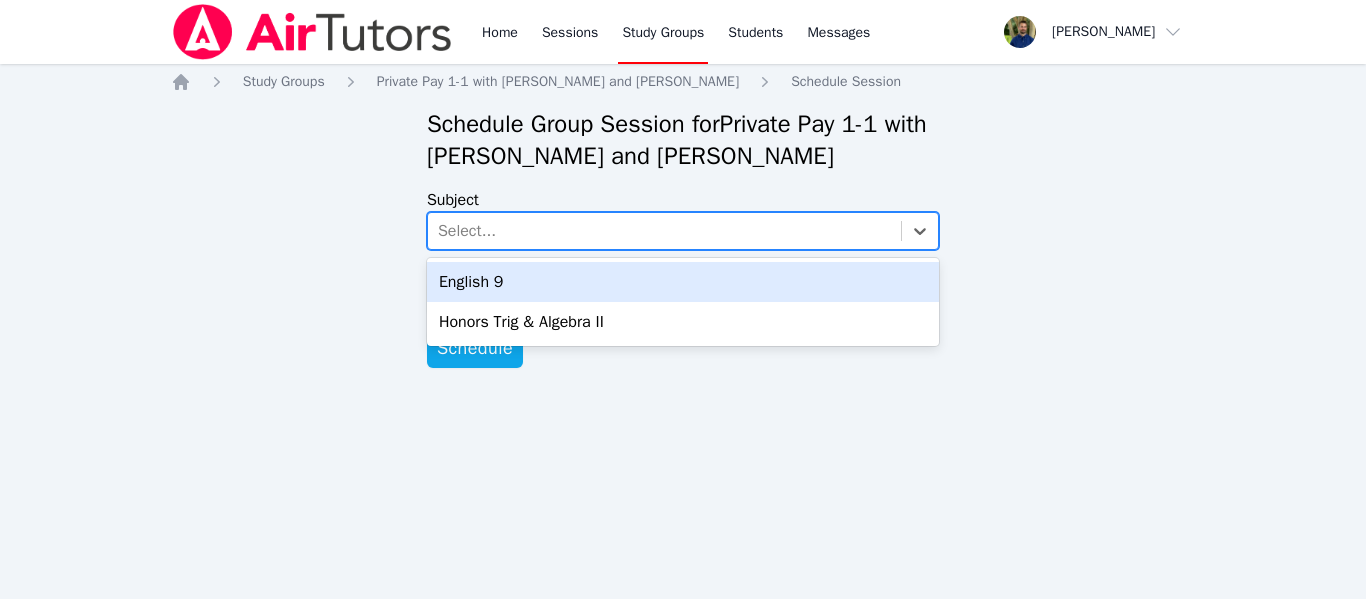 click on "Select..." at bounding box center [664, 231] 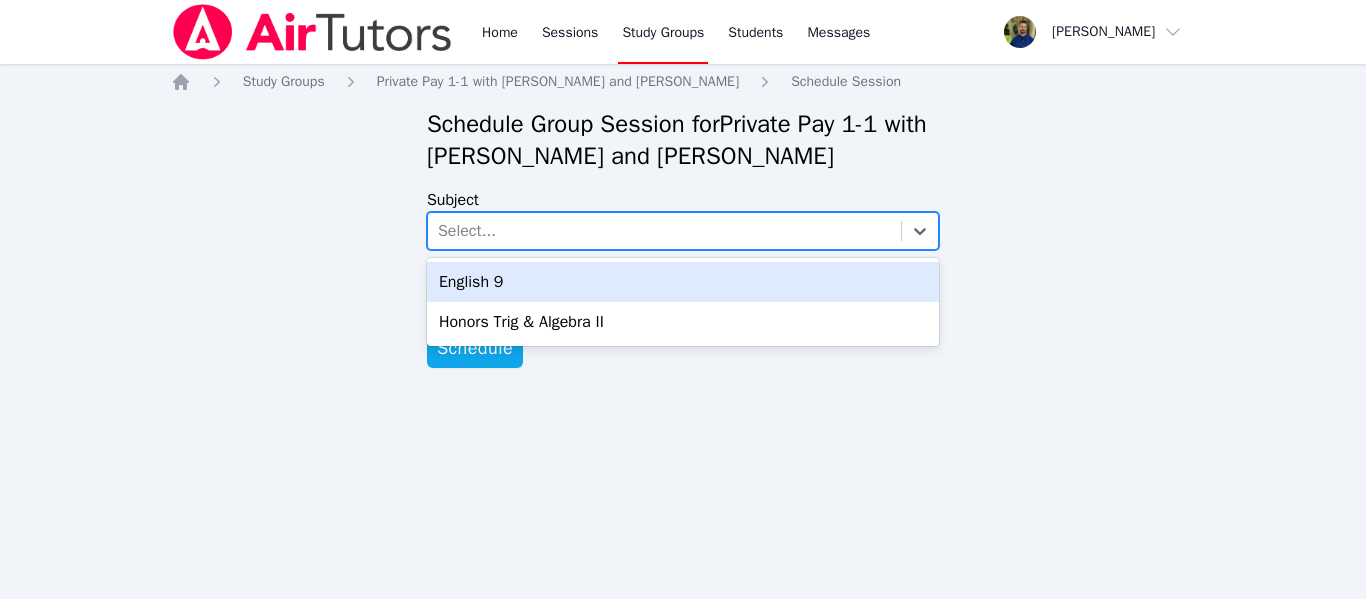 click on "English 9" at bounding box center (683, 282) 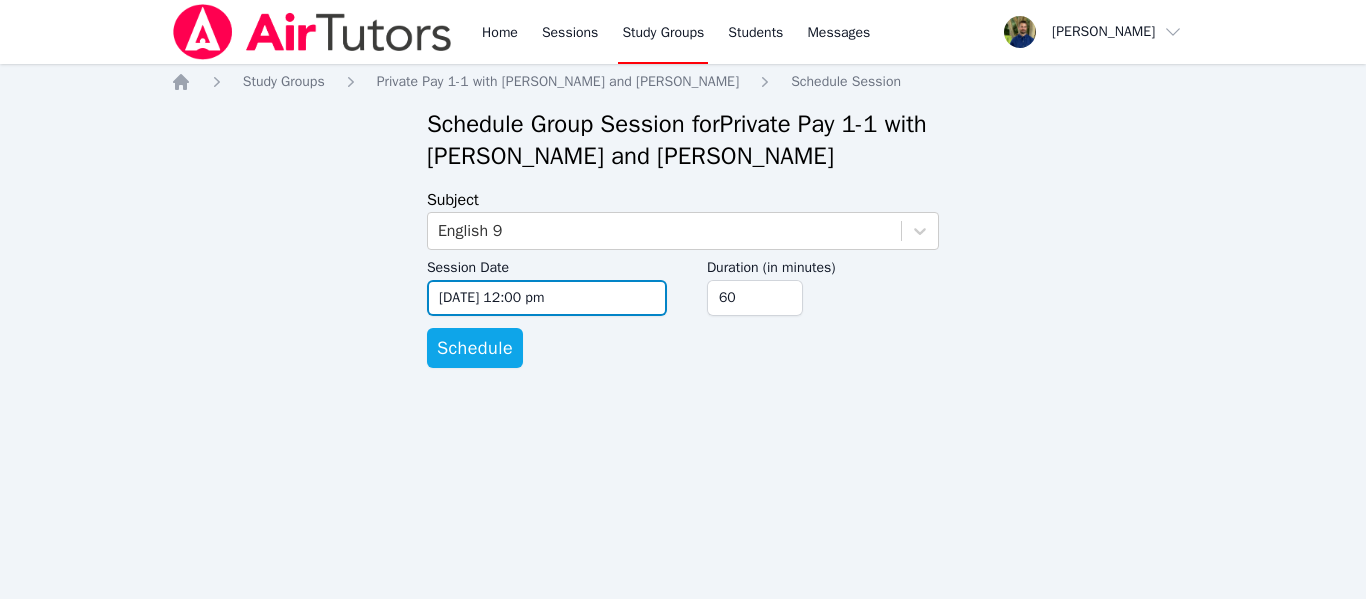 click on "07/28/2025 12:00 pm" at bounding box center [547, 298] 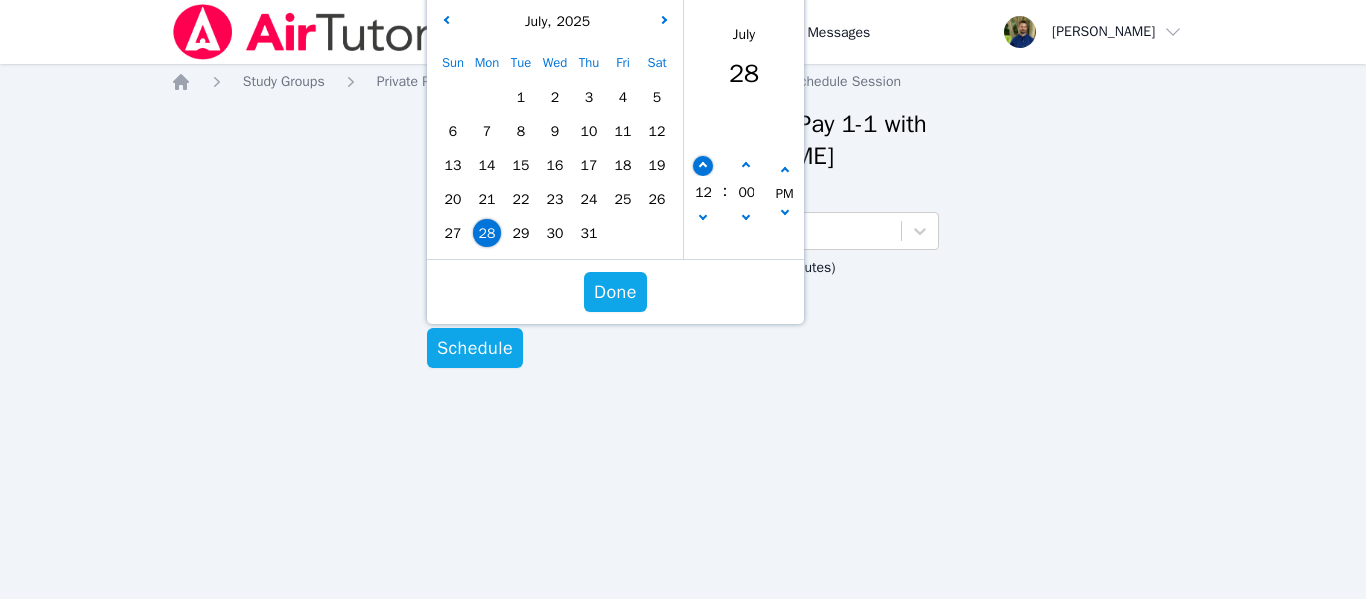 click at bounding box center (703, 166) 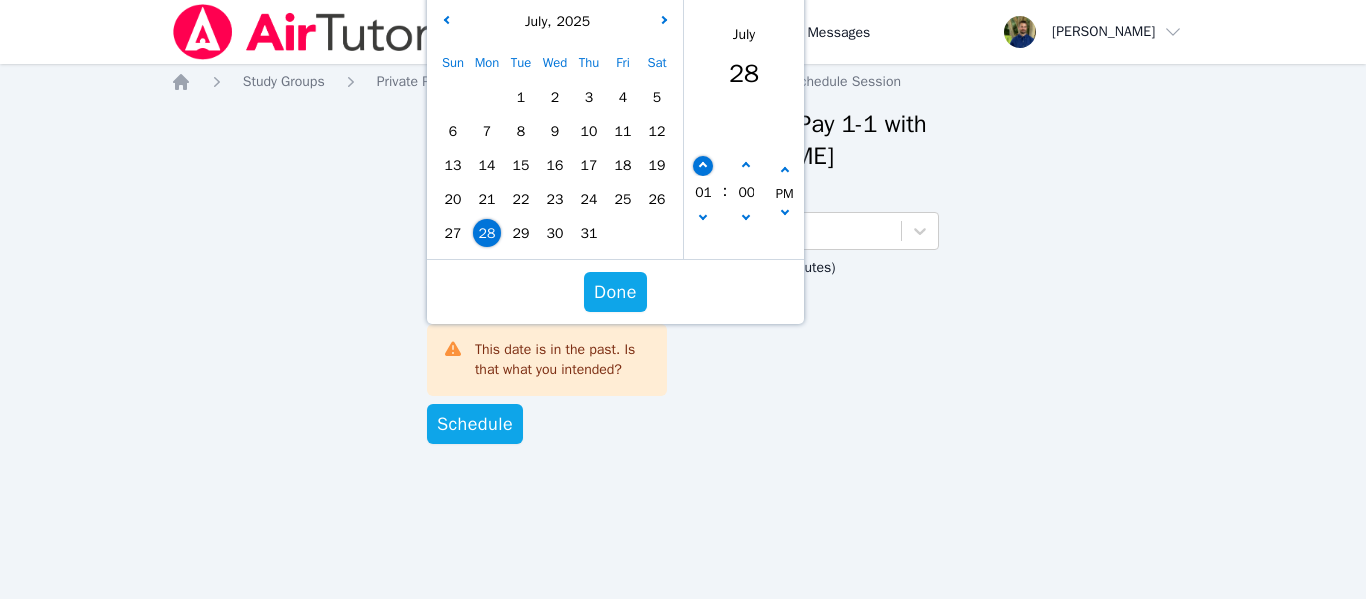 click at bounding box center (703, 166) 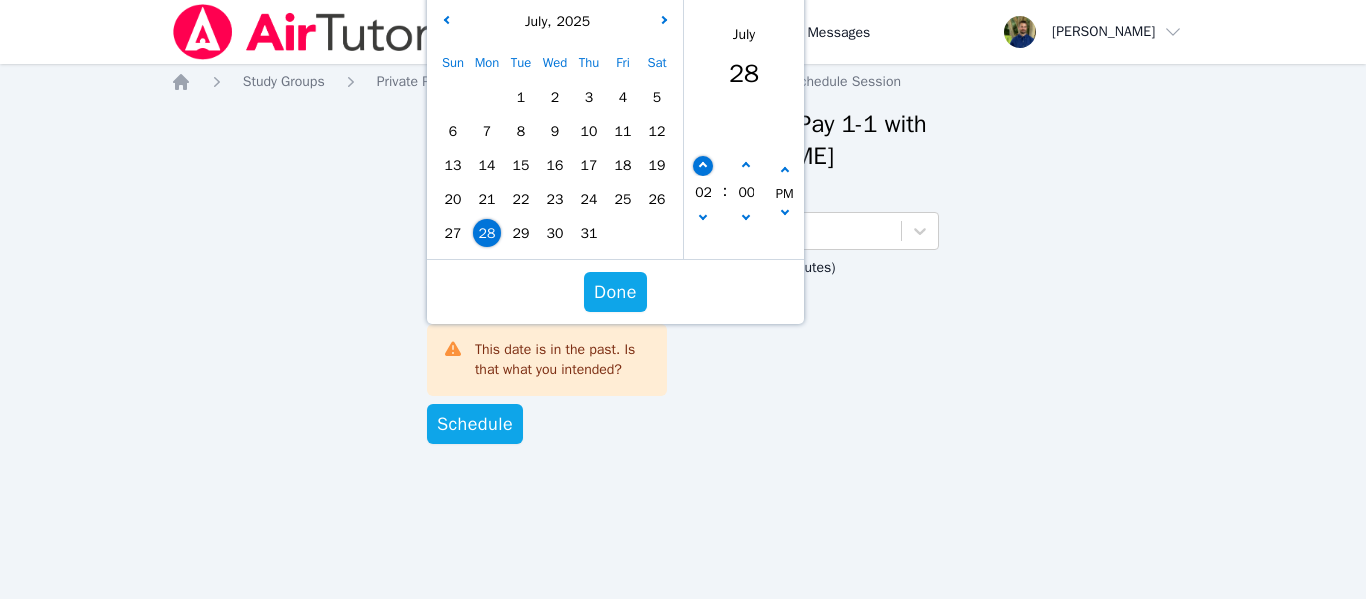 click at bounding box center (703, 166) 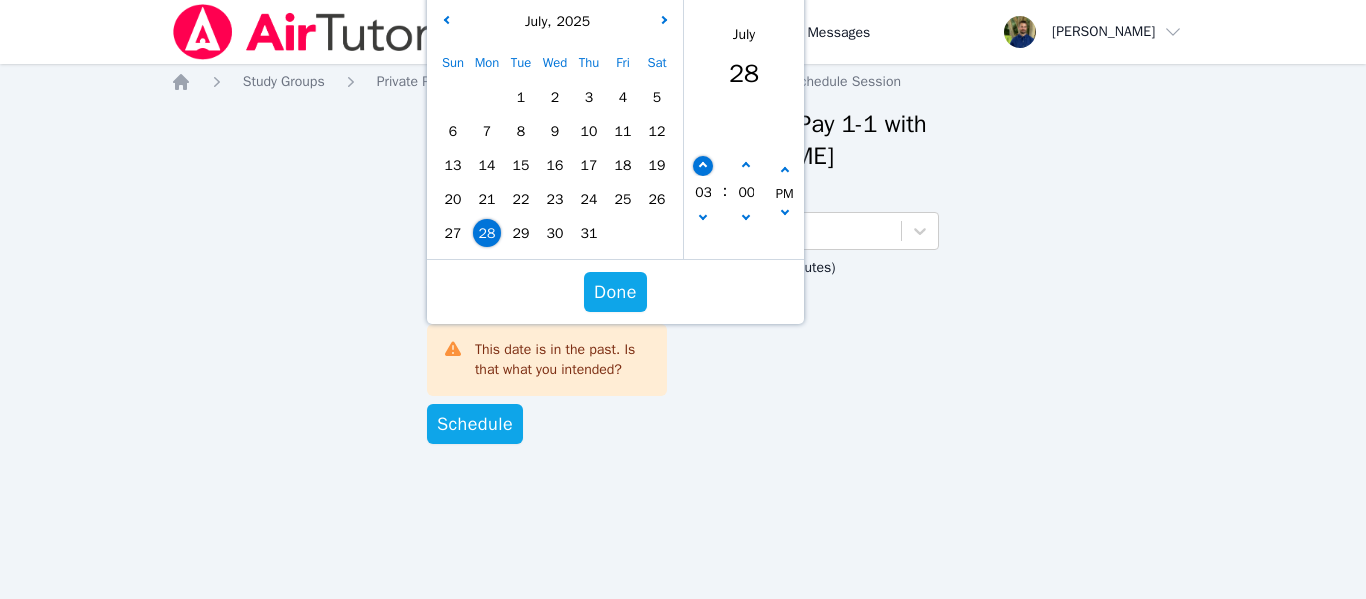 click at bounding box center (703, 166) 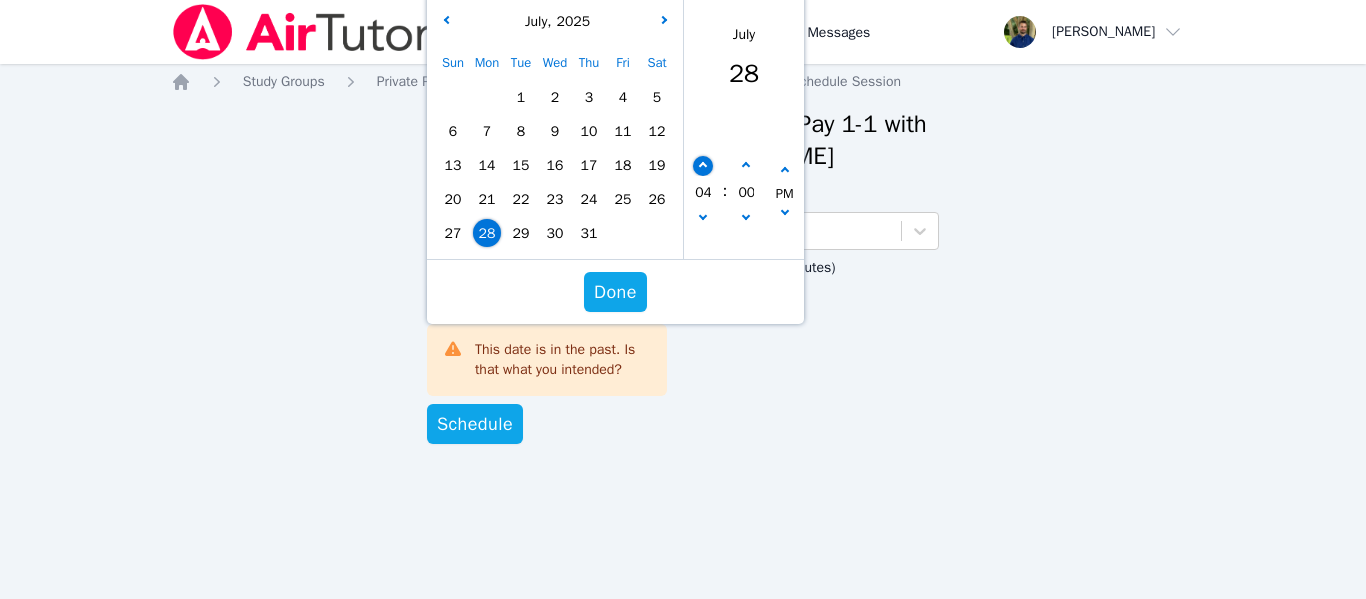 click at bounding box center (703, 166) 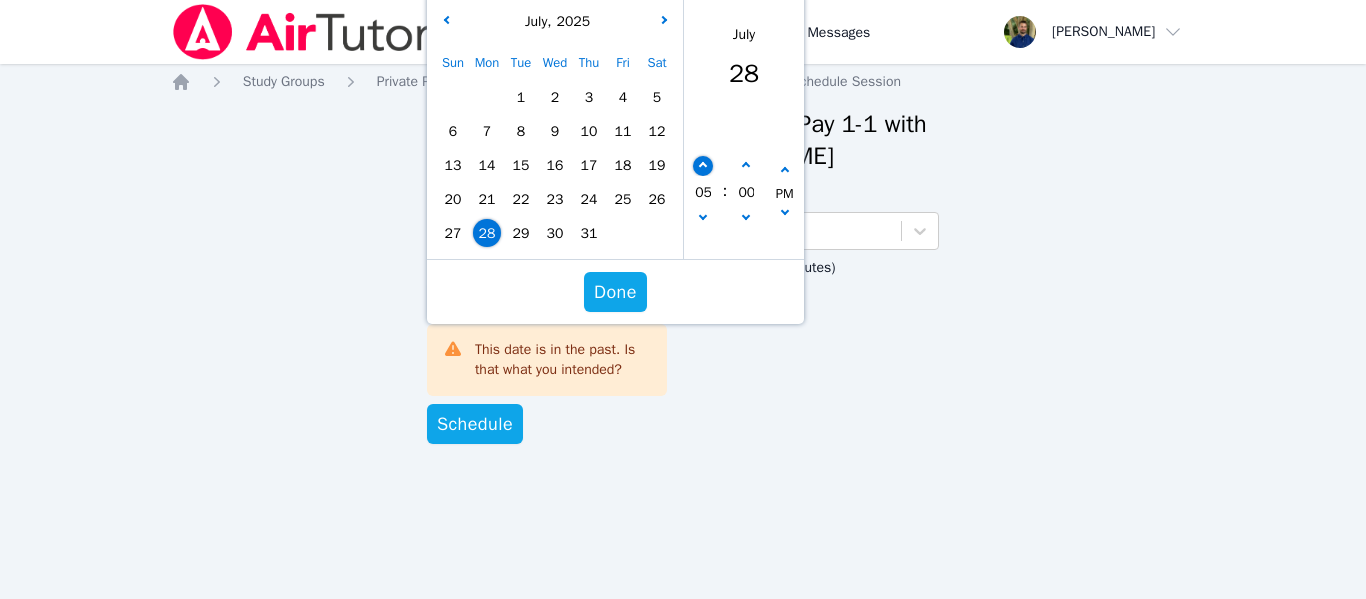 click at bounding box center [703, 166] 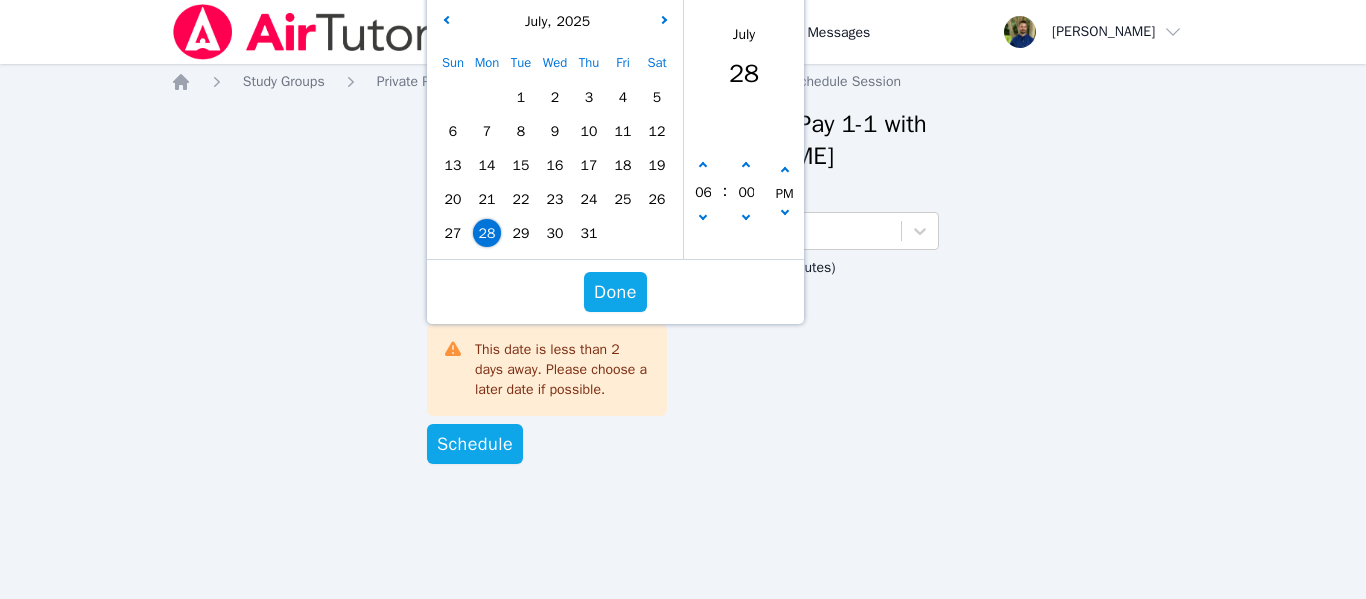 click on "Home Study Groups Private Pay 1-1 with Eden Rothenberg and Zachary Allen Schedule Session Schedule Group Session for  Private Pay 1-1 with Eden Rothenberg and Zachary Allen Subject English 9 Session Date 07/28/2025 06:00 pm 7/28/2025 6:00 pm July , 2025 Sun Mon Tue Wed Thu Fri Sat 1 2 3 4 5 6 7 8 9 10 11 12 13 14 15 16 17 18 19 20 21 22 23 24 25 26 27 28 29 30 31 January February March April May June July August September October November December 2021 2022 2023 2024 2025 2026 2027 2028 2029 2030 2031 2032 July 28 06 : 00 PM Done This date is less than 2 days away. Please choose a later date if possible. Duration (in minutes) 60 Schedule" at bounding box center [683, 288] 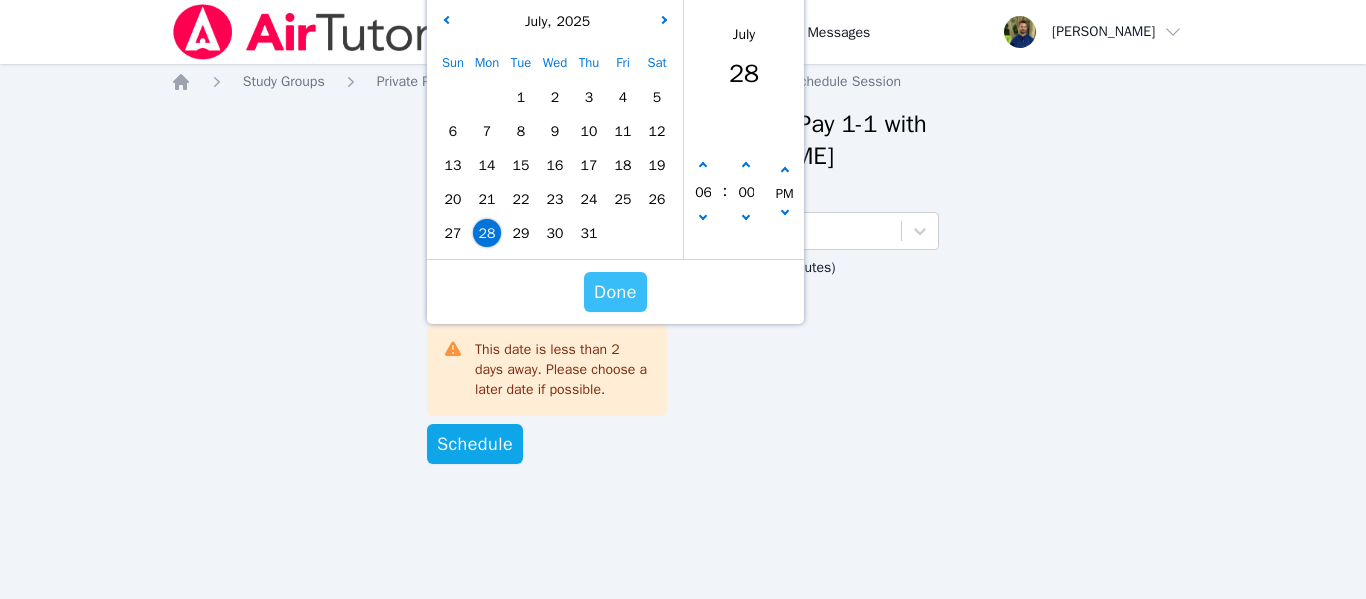 click on "Done" at bounding box center [615, 292] 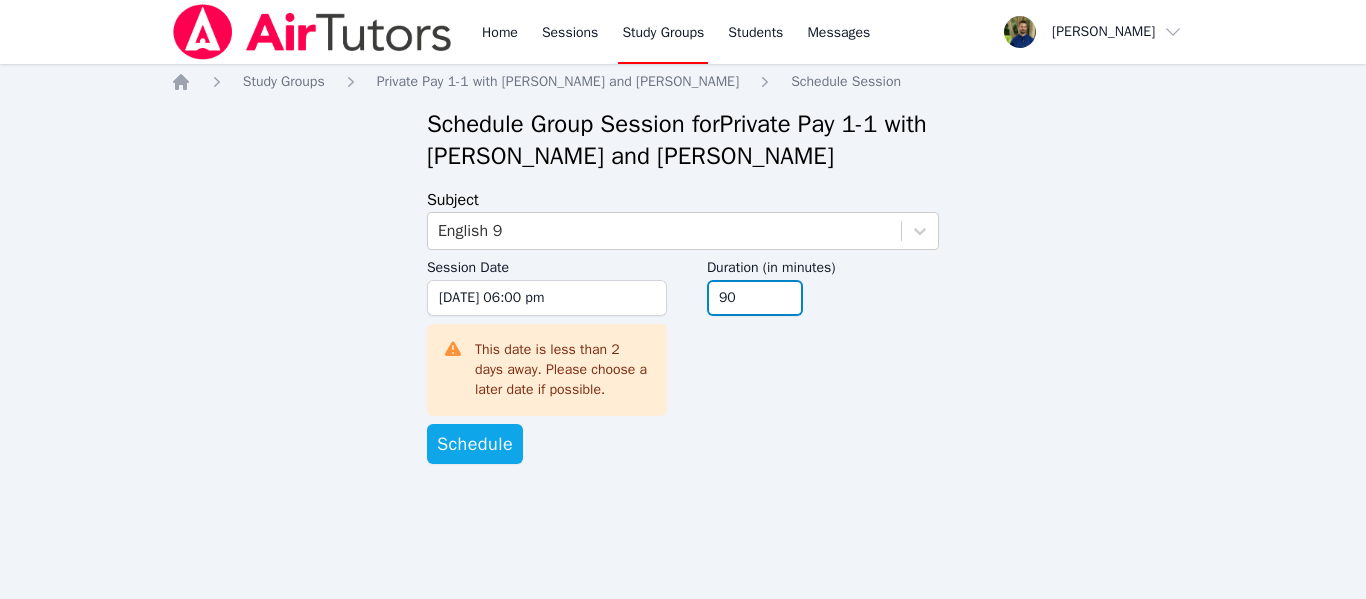 click on "90" at bounding box center (755, 298) 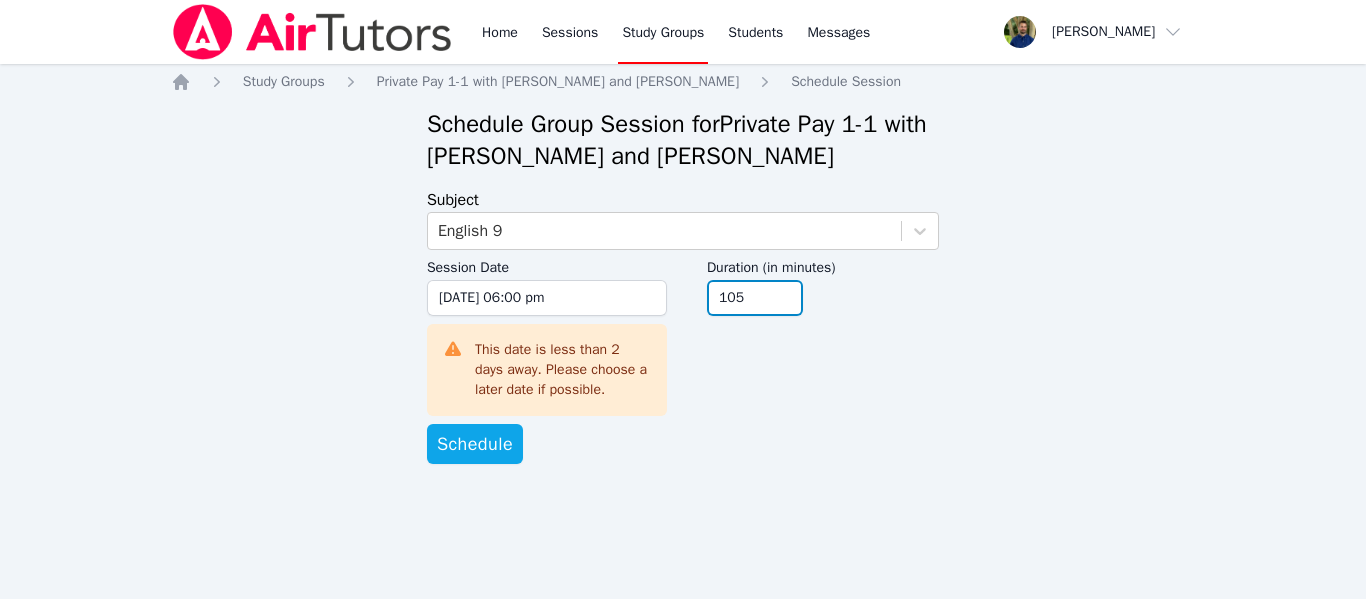 click on "105" at bounding box center [755, 298] 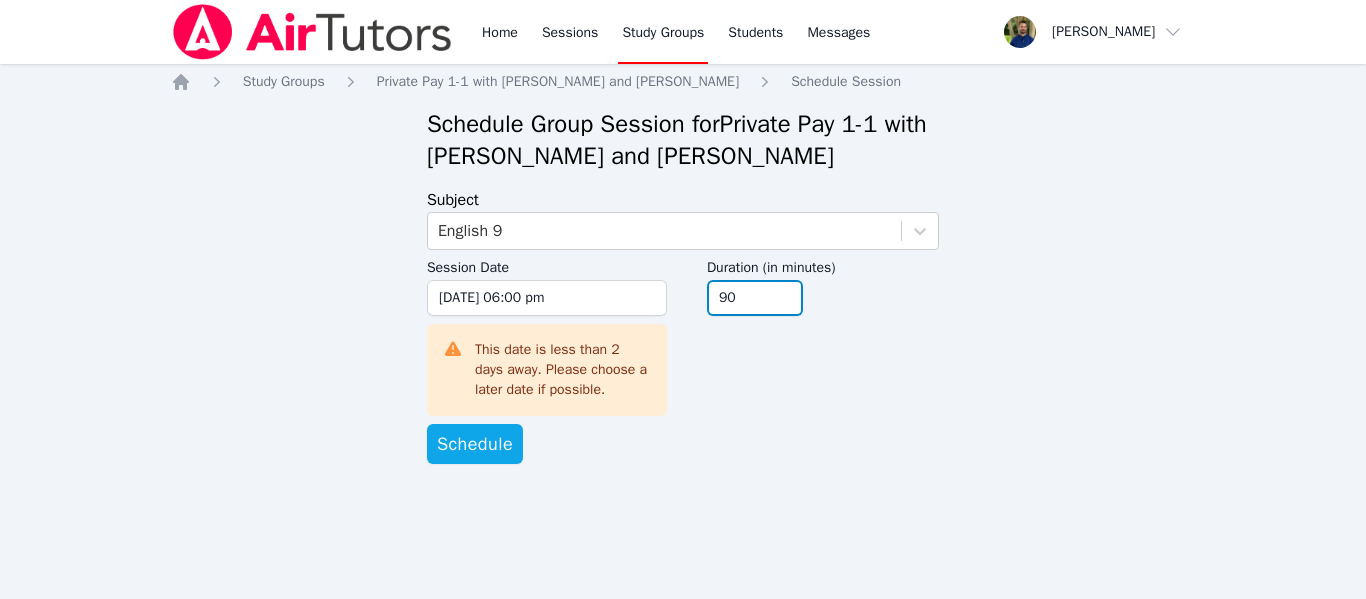 type on "90" 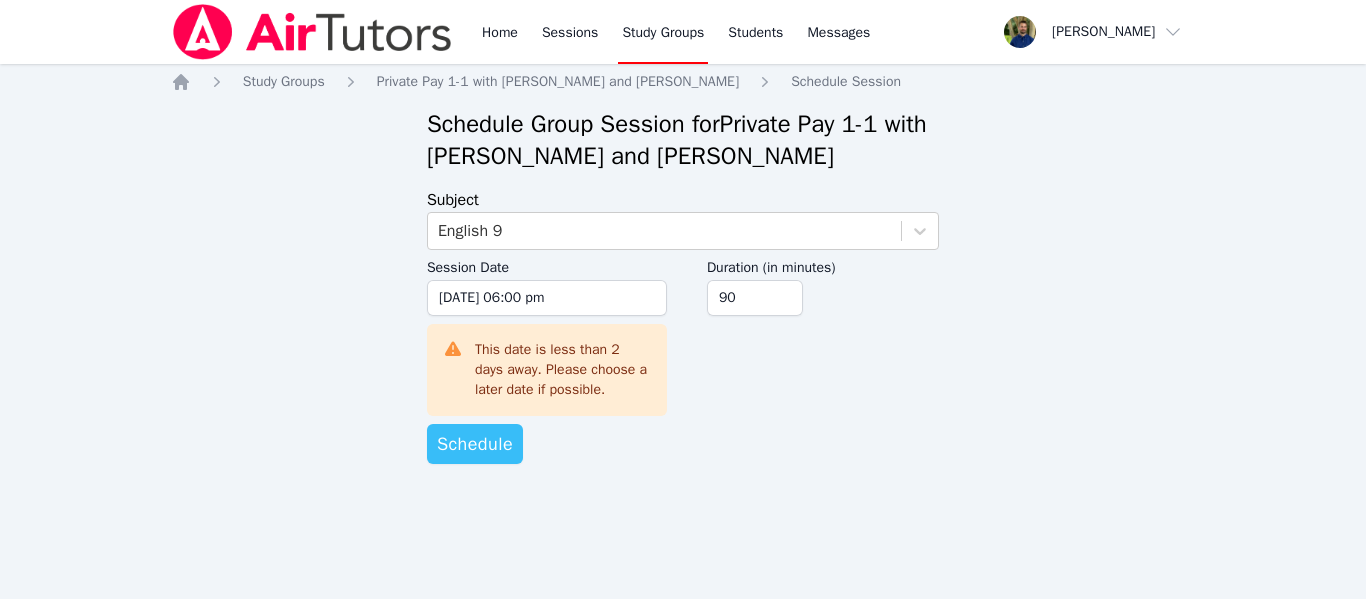 click on "Schedule" at bounding box center (475, 444) 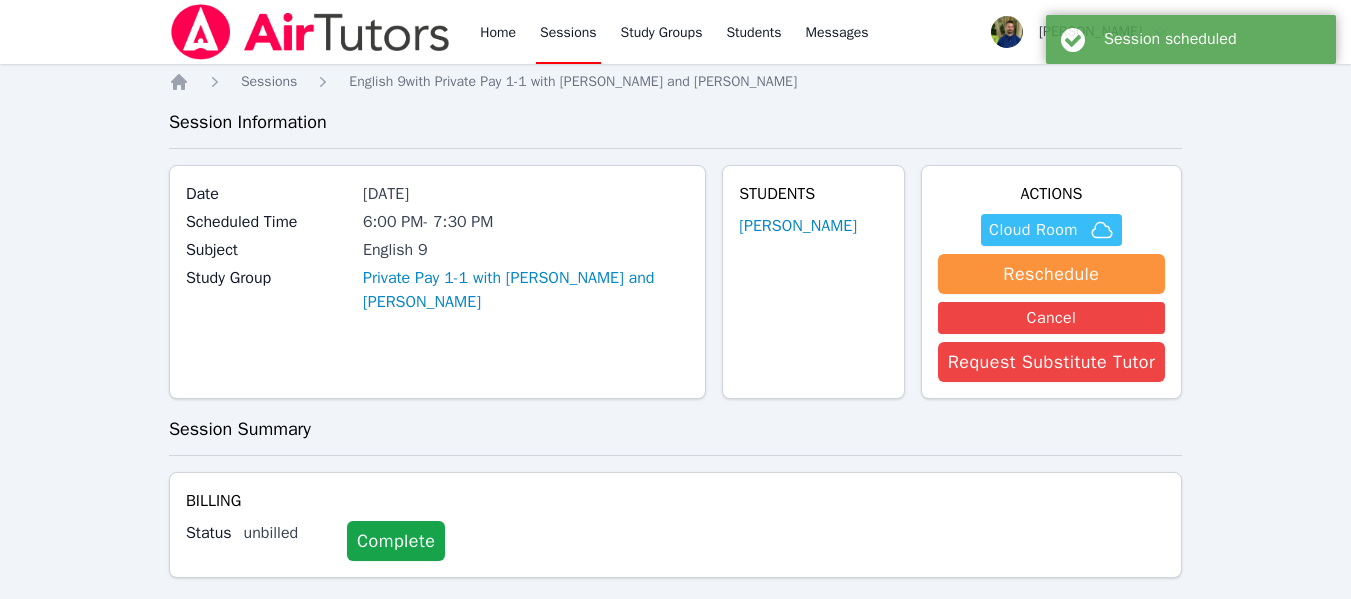 click on "Cloud Room" at bounding box center (1033, 230) 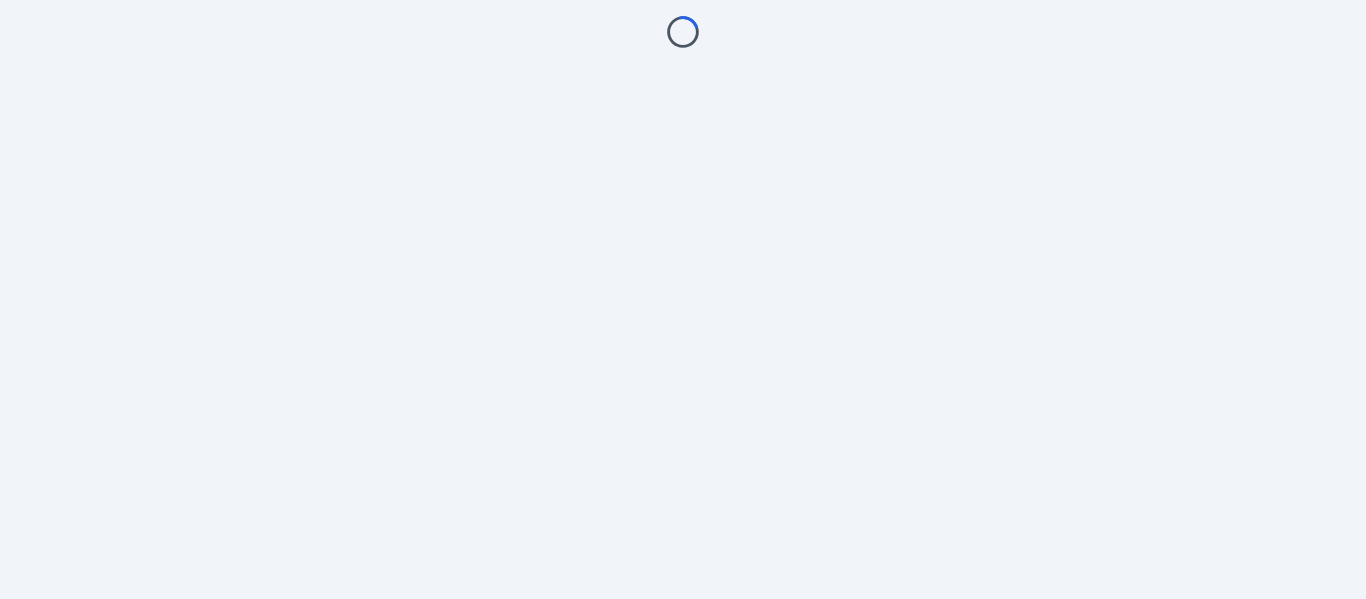 scroll, scrollTop: 0, scrollLeft: 0, axis: both 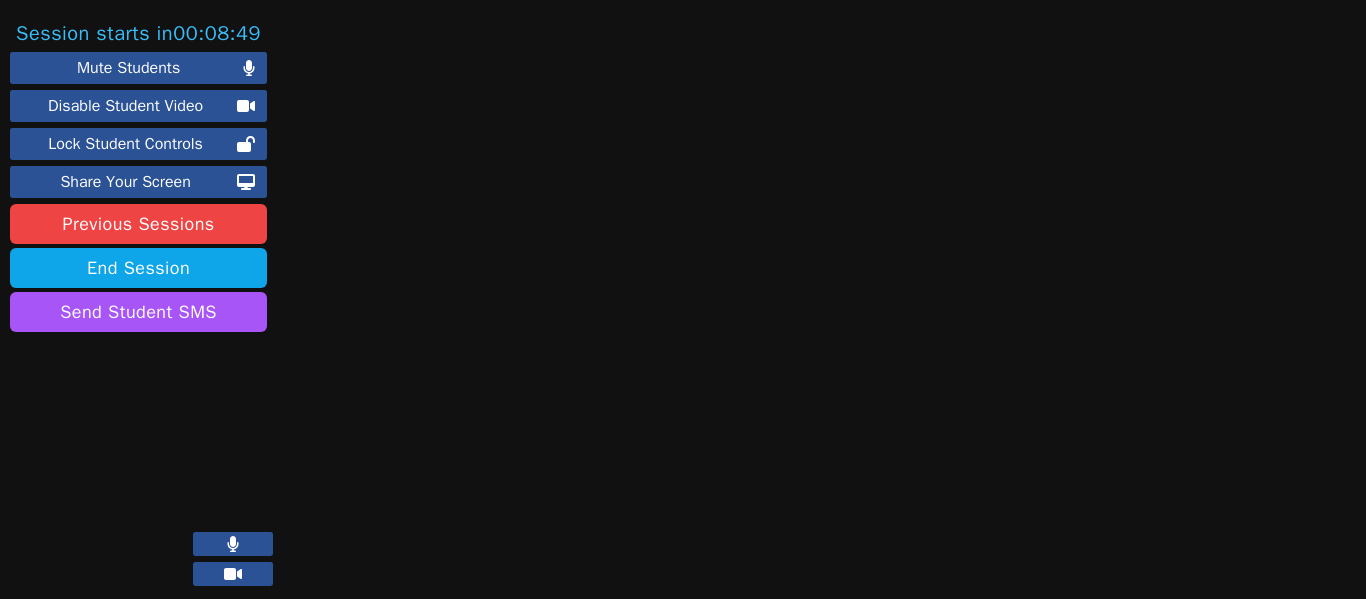 click at bounding box center (842, 309) 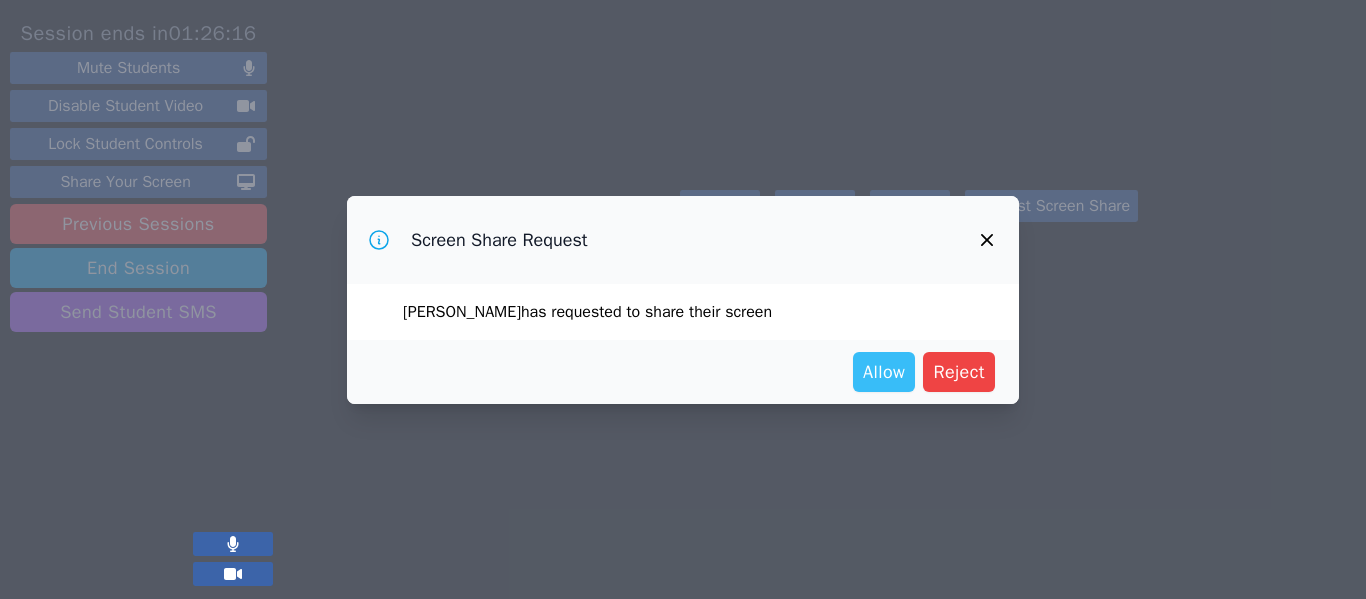click on "Allow" at bounding box center [884, 372] 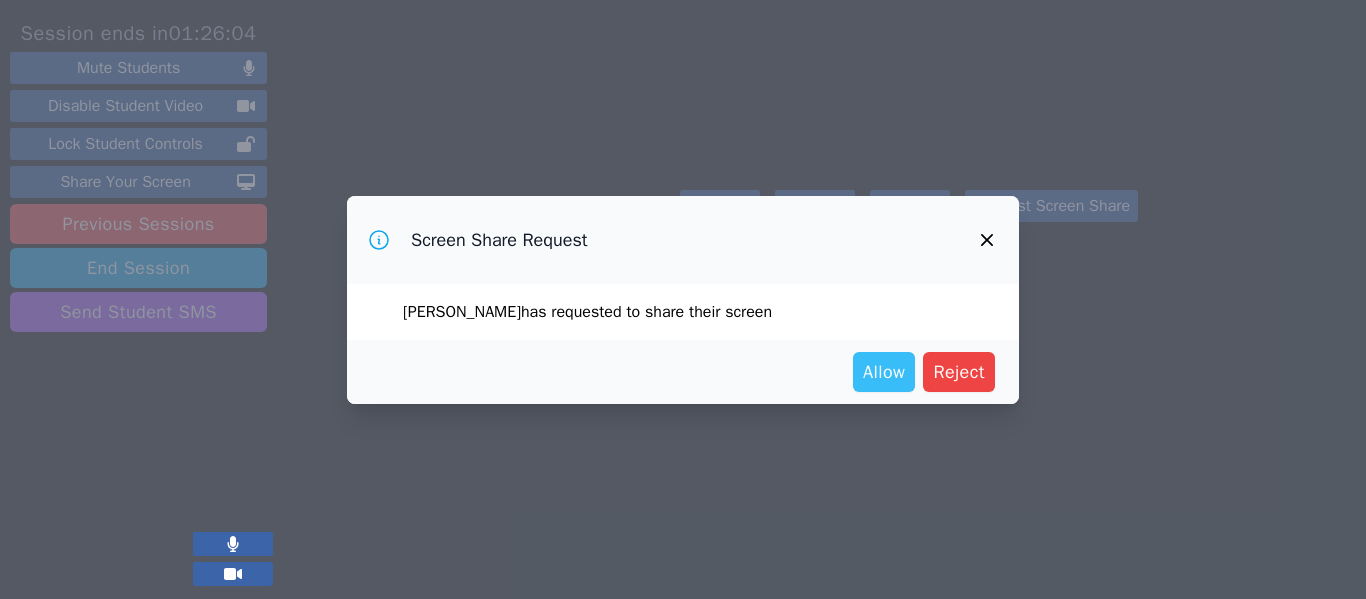click on "Allow" at bounding box center [884, 372] 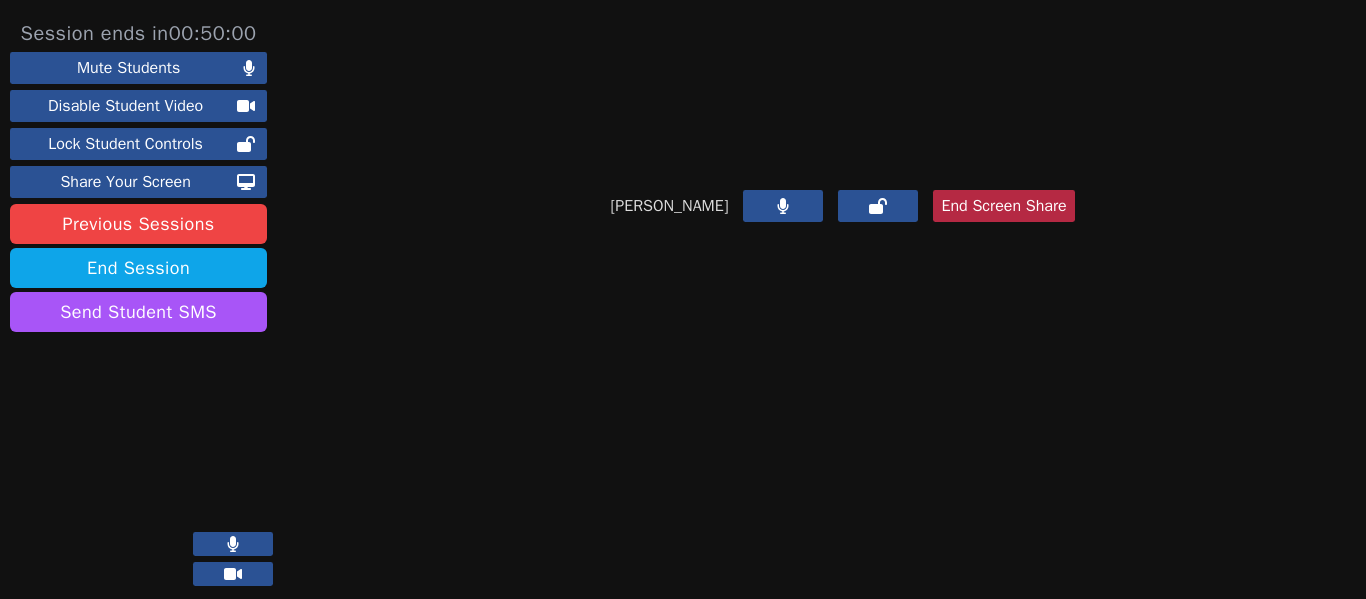 click at bounding box center [843, 85] 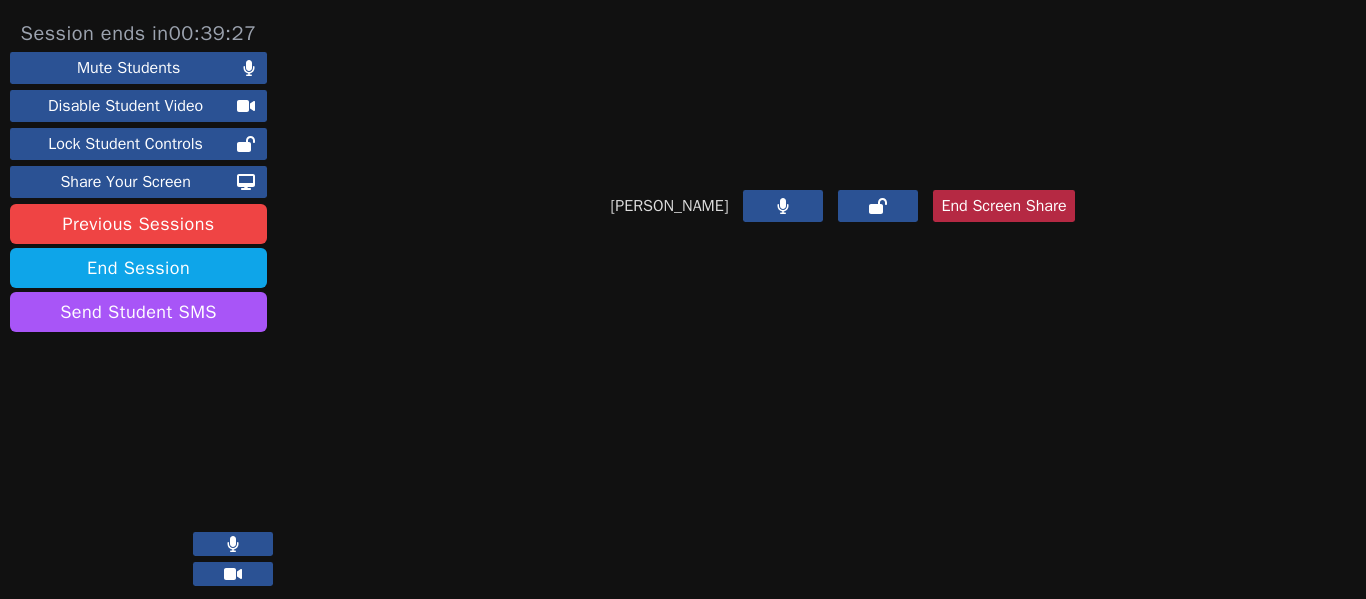 drag, startPoint x: 515, startPoint y: 193, endPoint x: 498, endPoint y: 196, distance: 17.262676 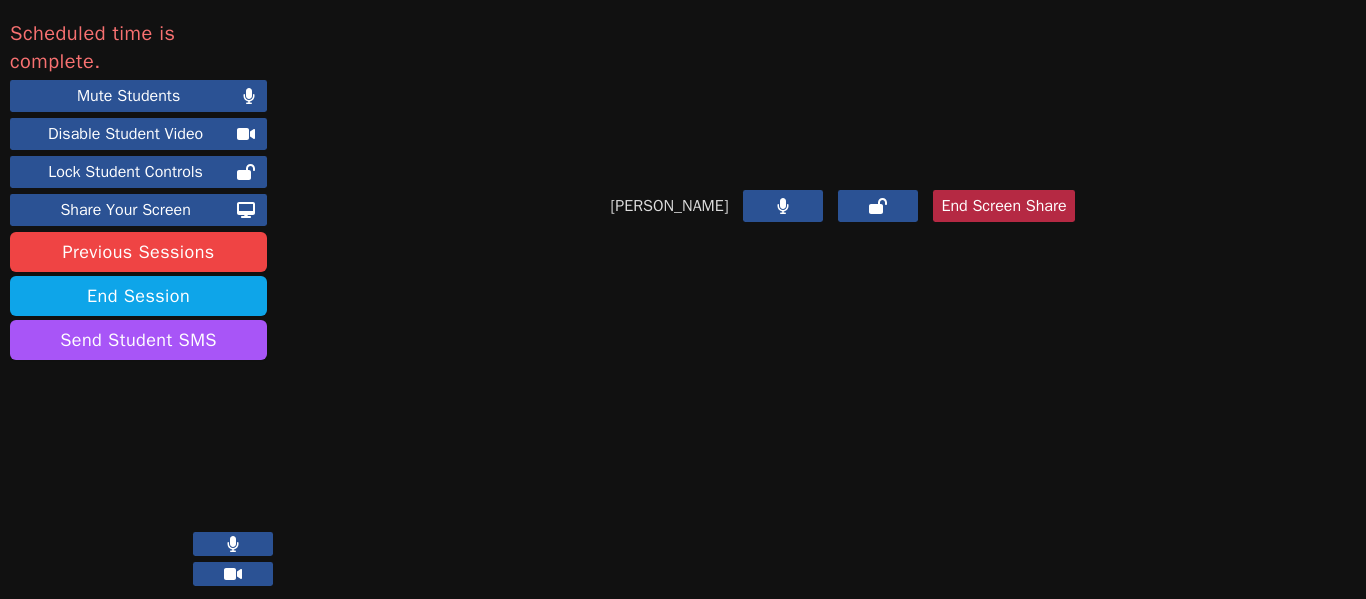 click on "End Screen Share" at bounding box center [1003, 206] 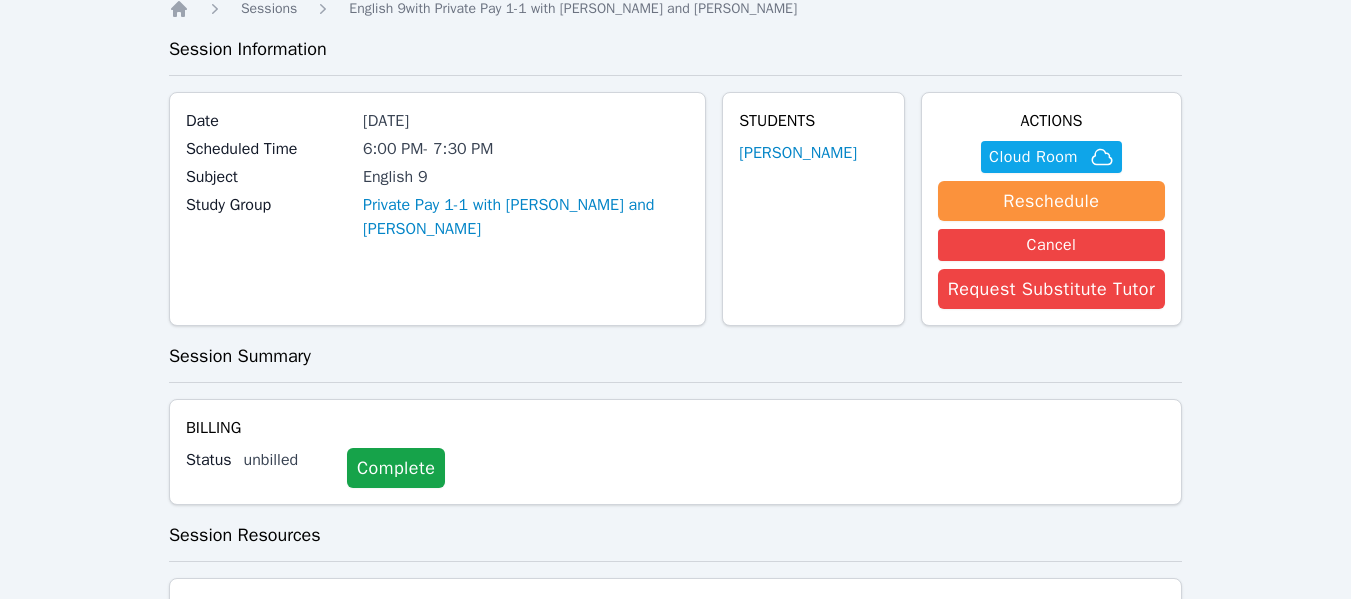scroll, scrollTop: 0, scrollLeft: 0, axis: both 